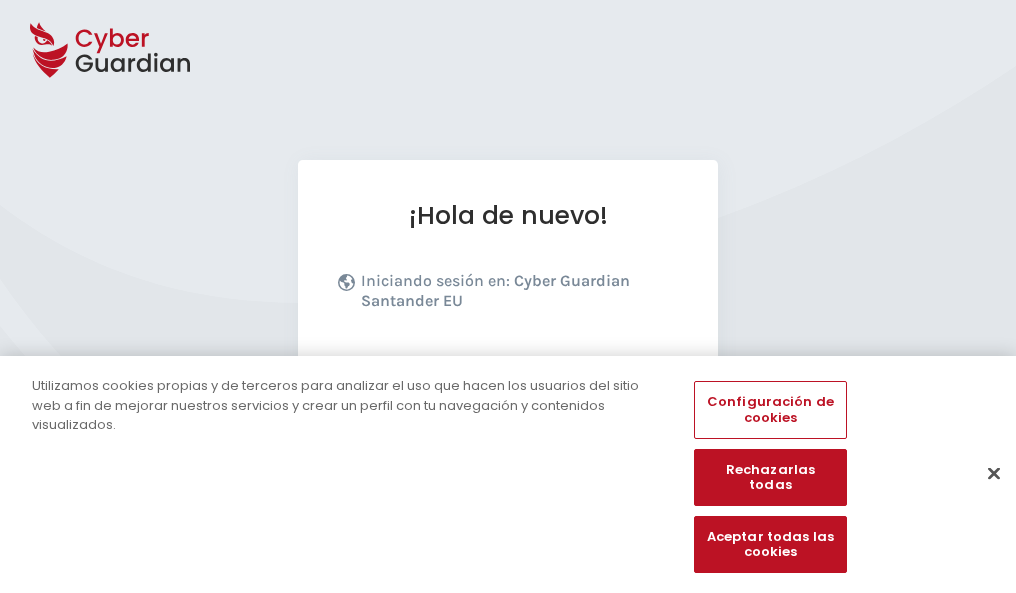 scroll, scrollTop: 245, scrollLeft: 0, axis: vertical 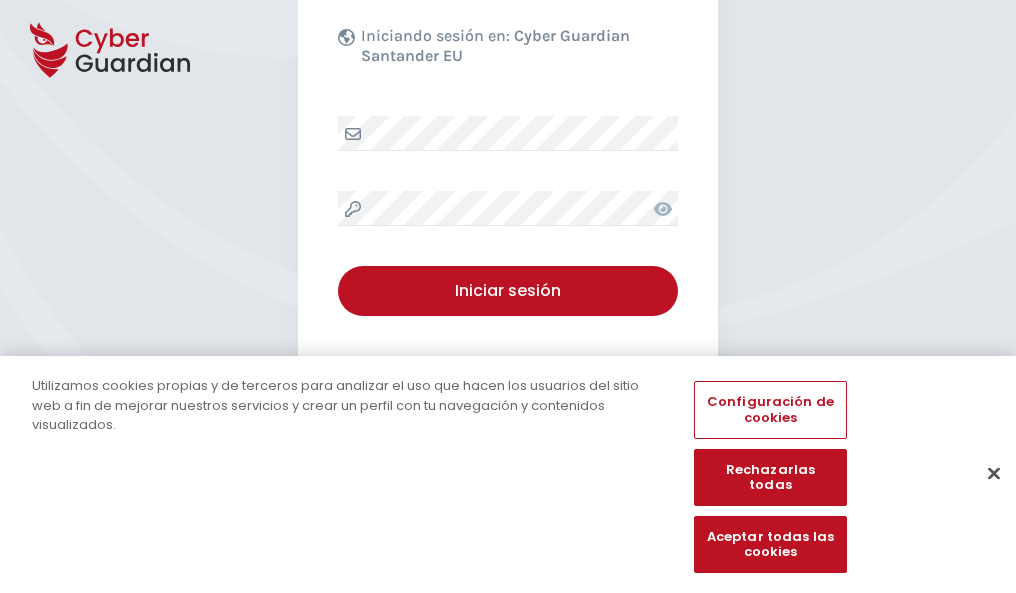 click at bounding box center (994, 473) 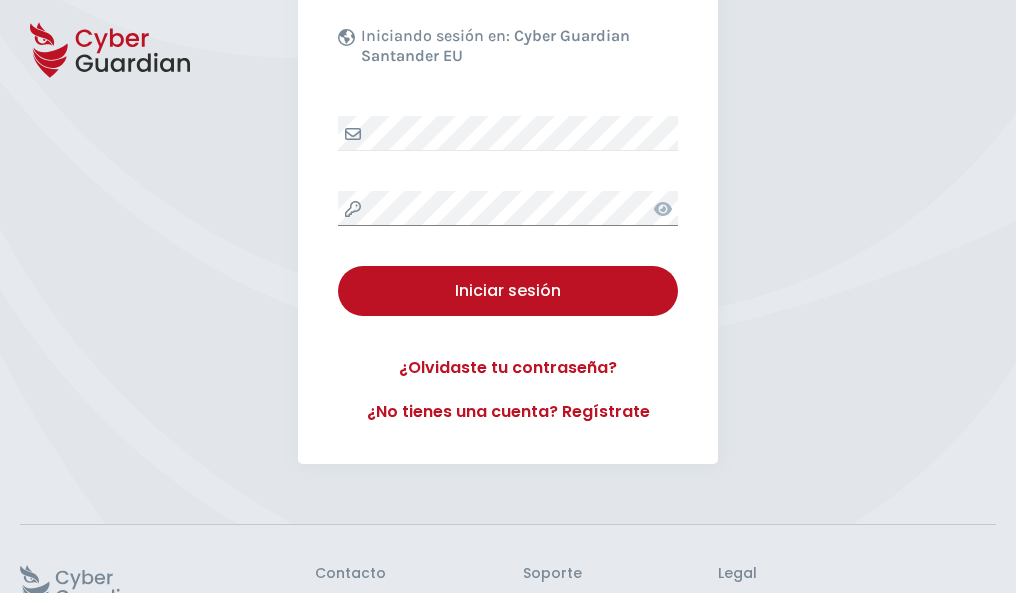 scroll, scrollTop: 389, scrollLeft: 0, axis: vertical 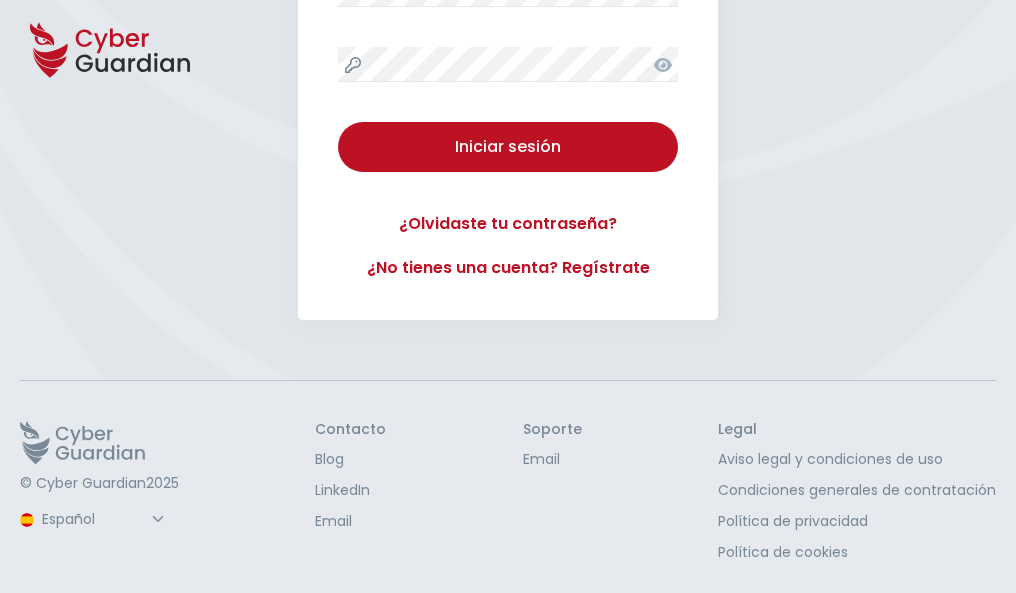 type 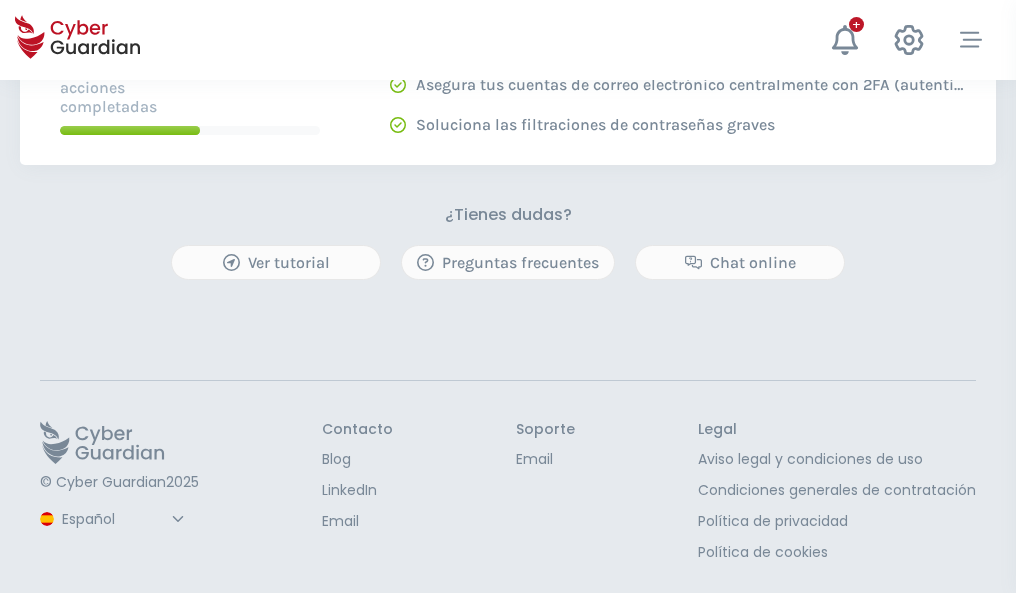 scroll, scrollTop: 0, scrollLeft: 0, axis: both 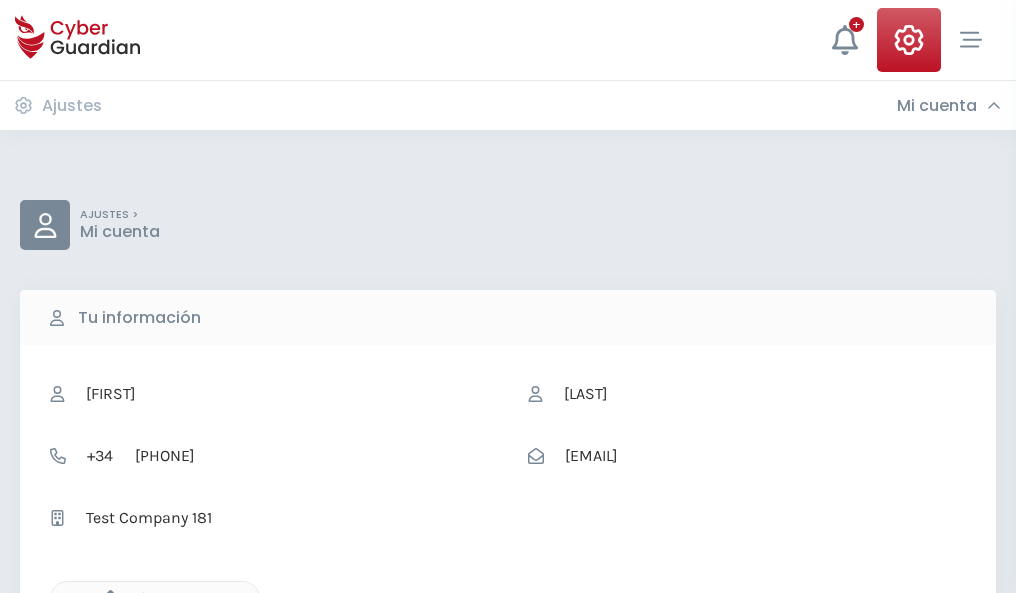 click 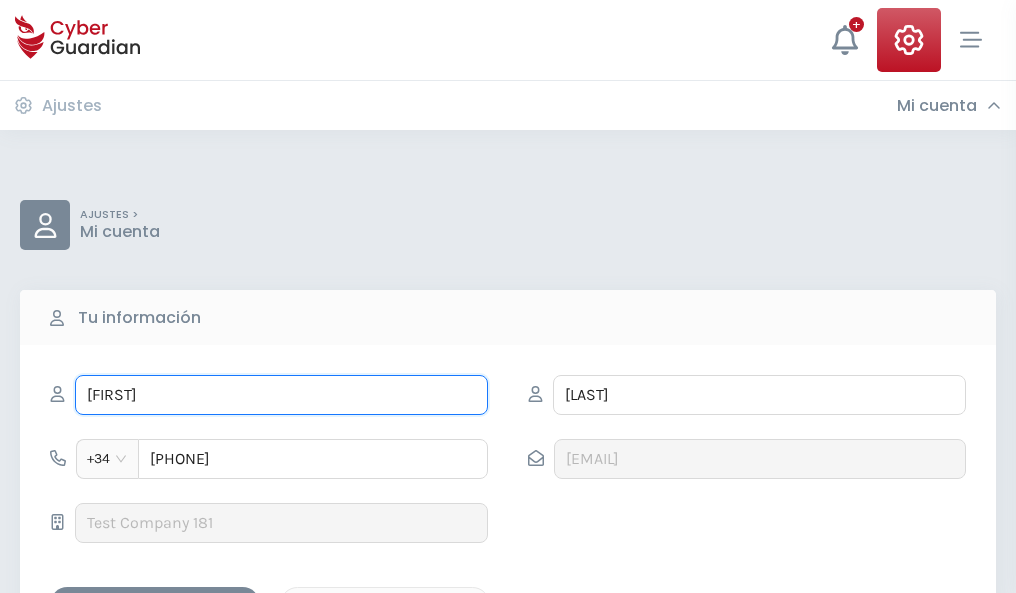 click on "NORBERTO" at bounding box center [281, 395] 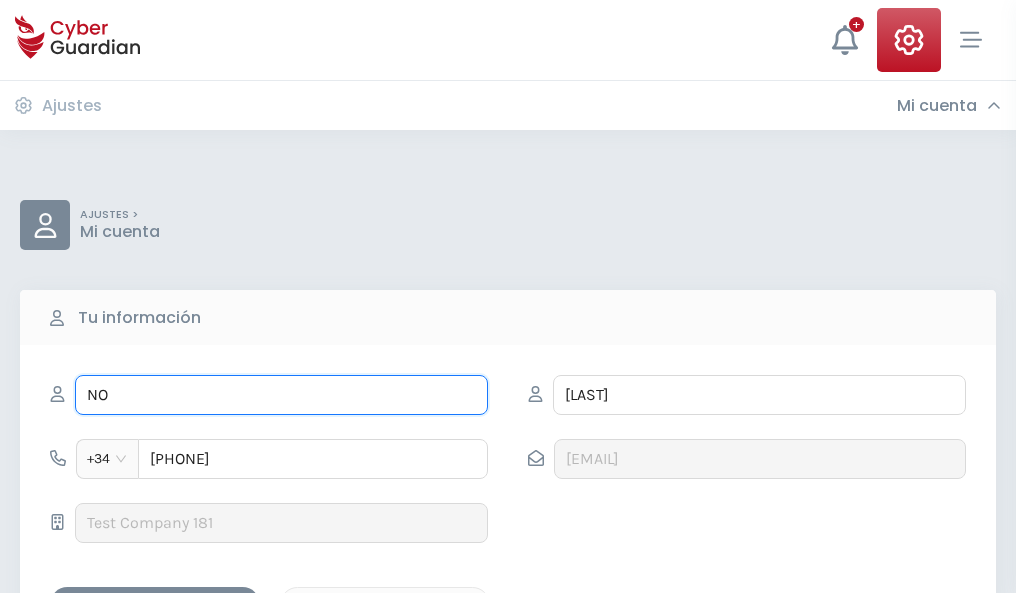 type on "N" 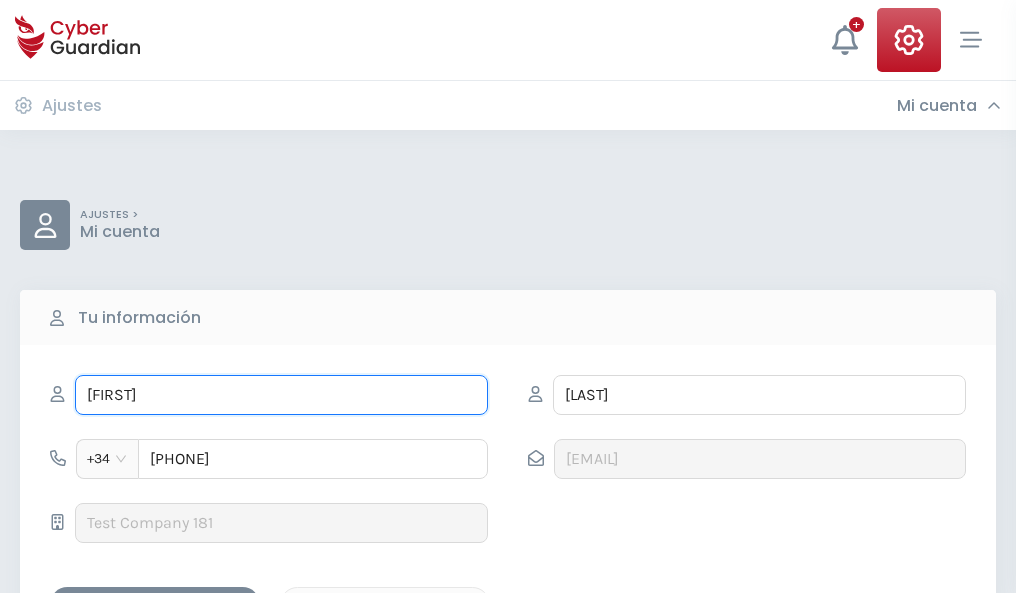type on "Baltasar" 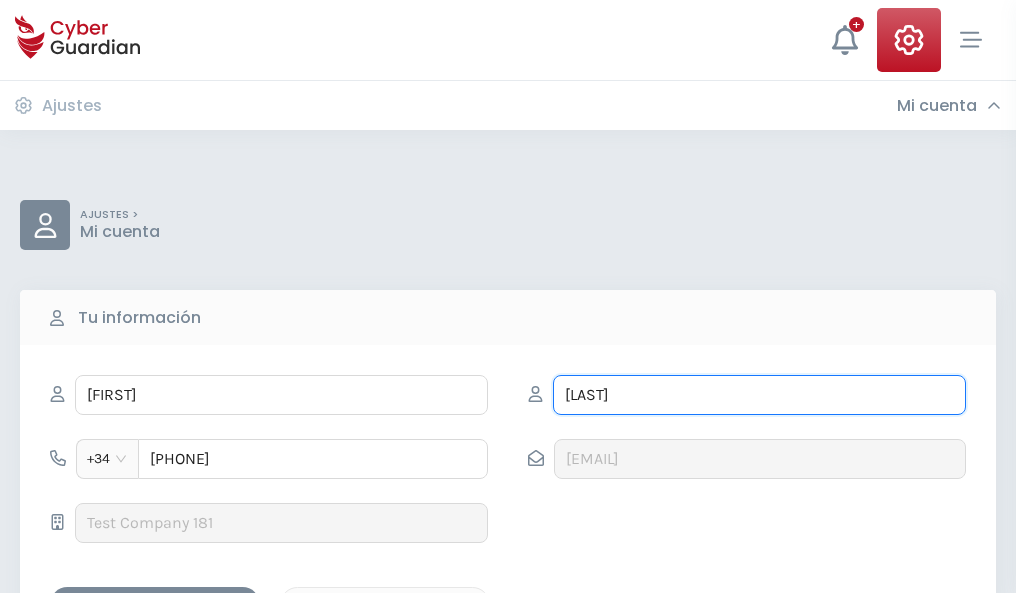 click on "OLIVERAS" at bounding box center [759, 395] 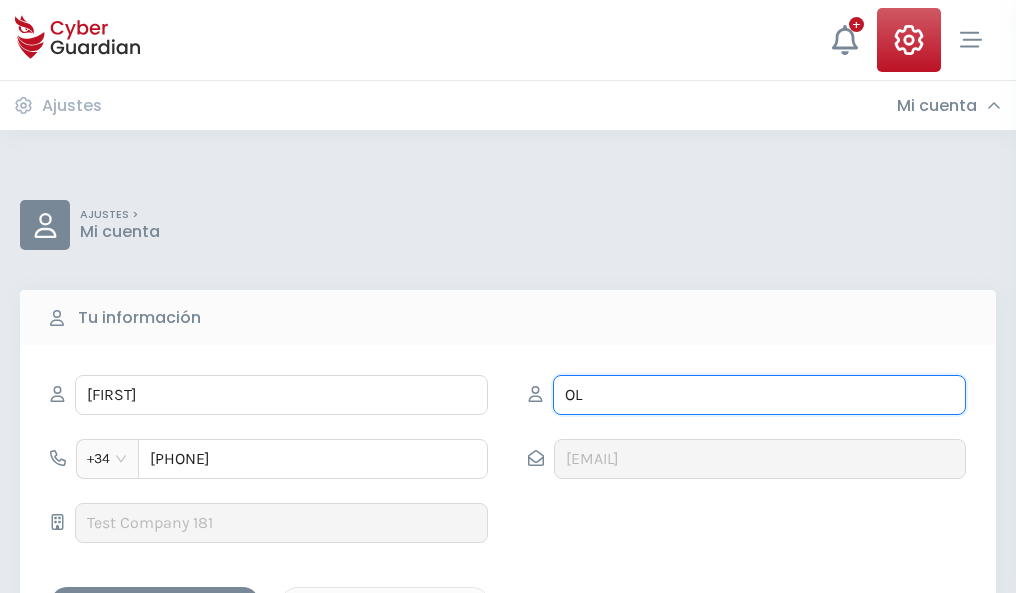 type on "O" 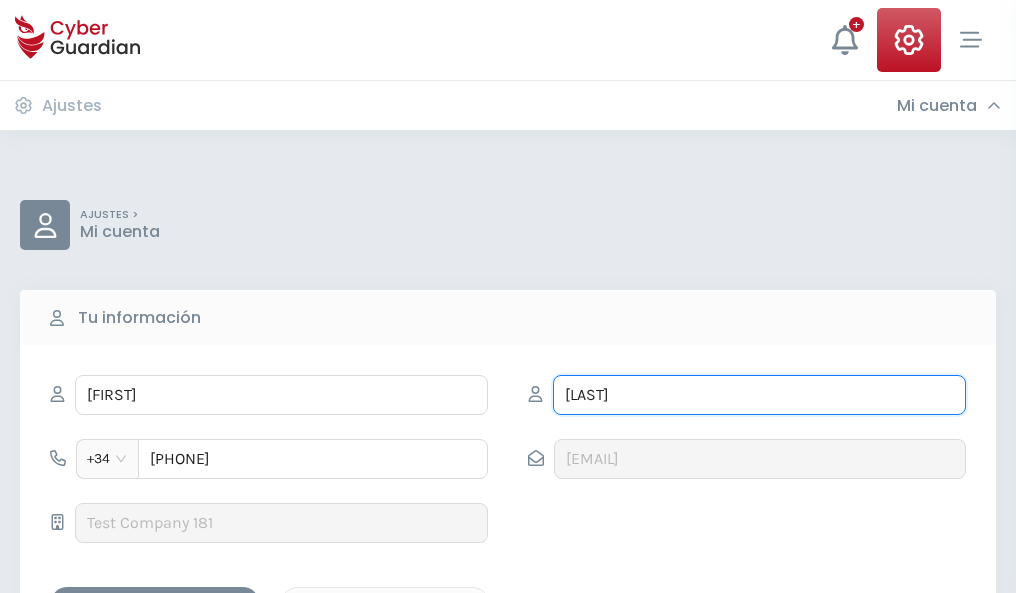 type on "Martínez" 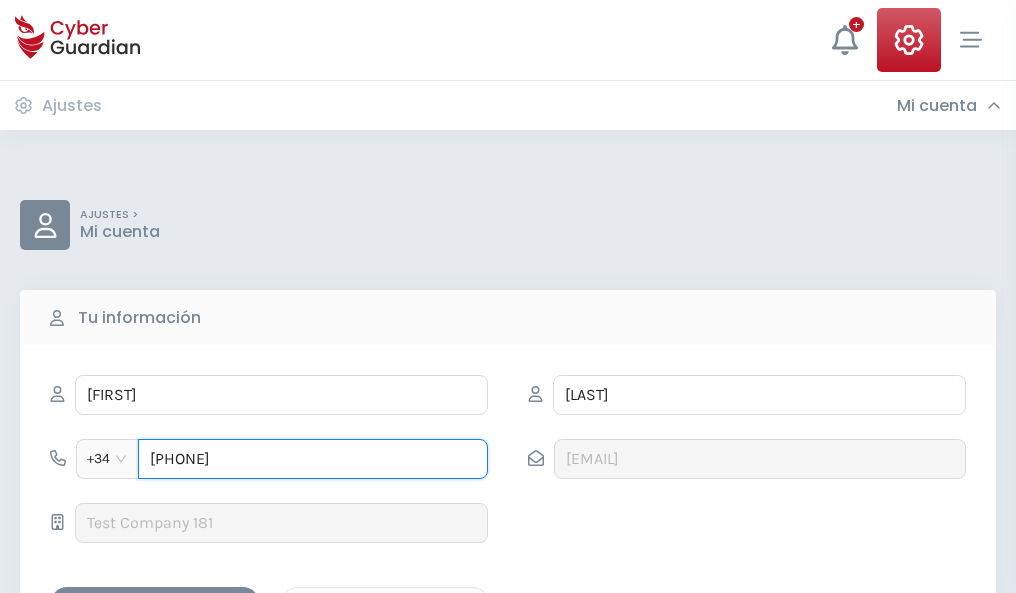 click on "927905322" at bounding box center (313, 459) 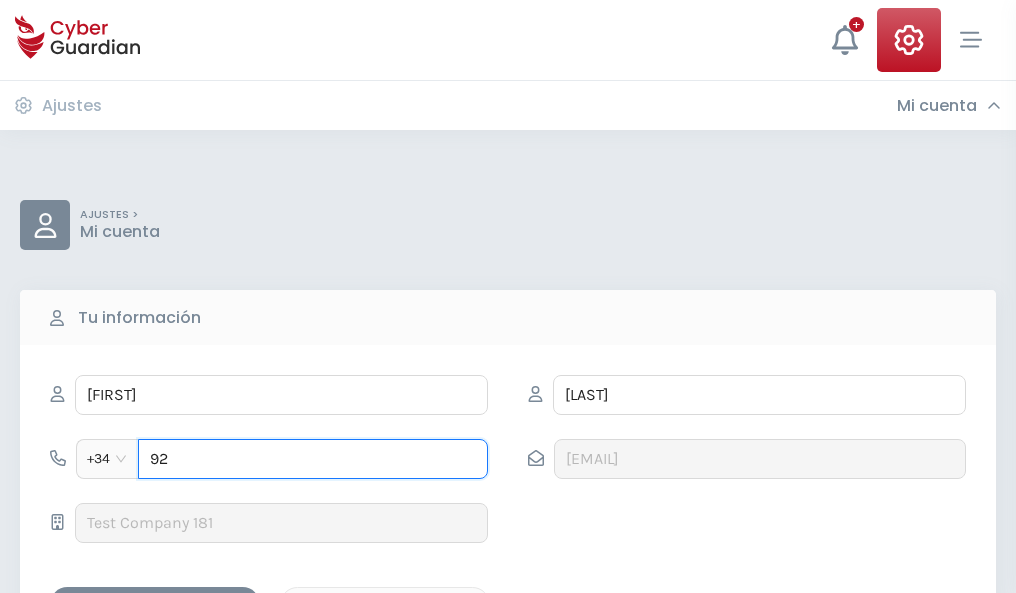 type on "9" 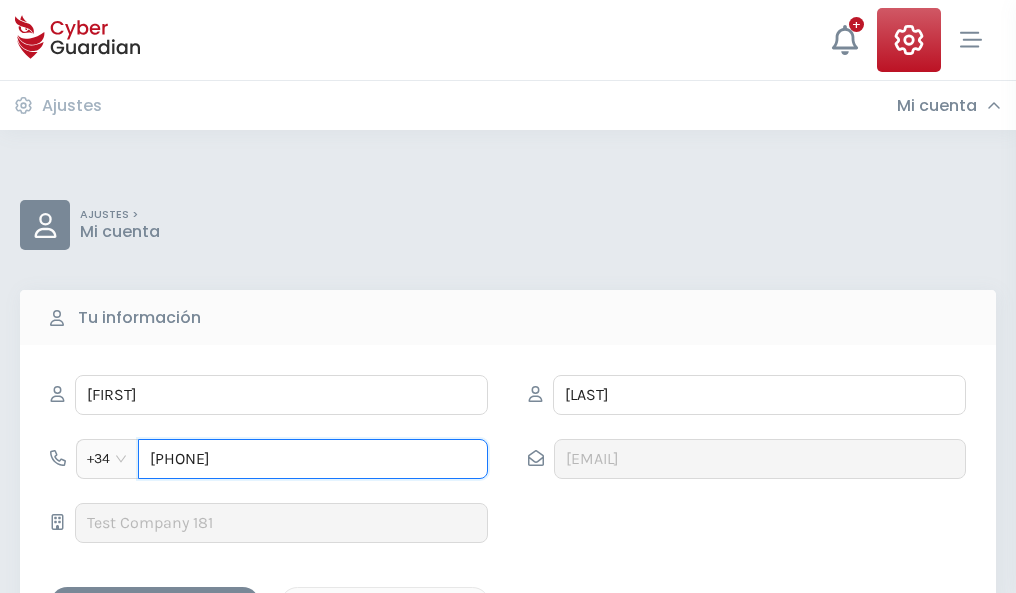 type on "879779324" 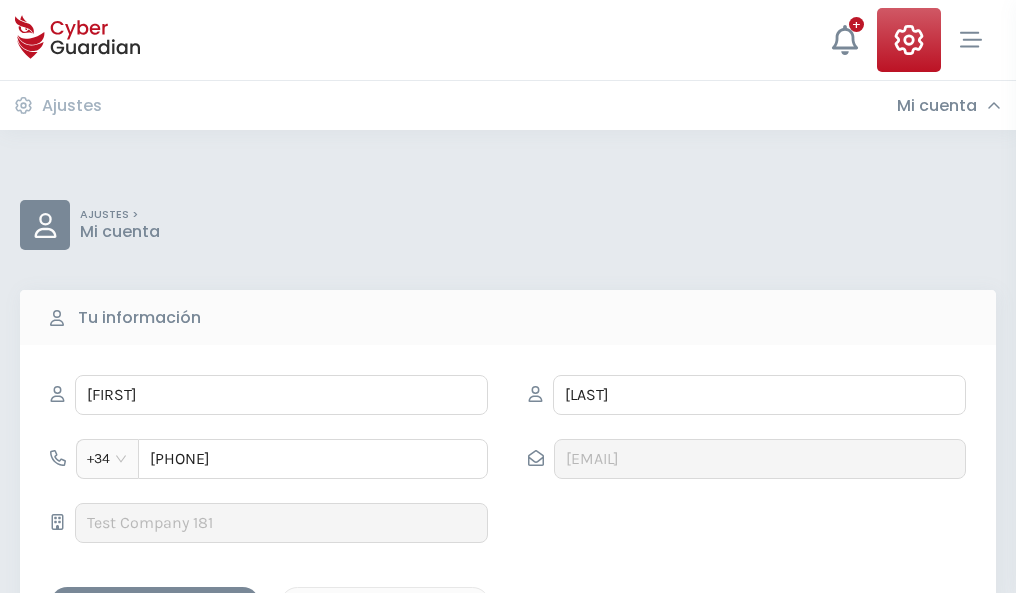 click on "Guardar cambios" at bounding box center [155, 604] 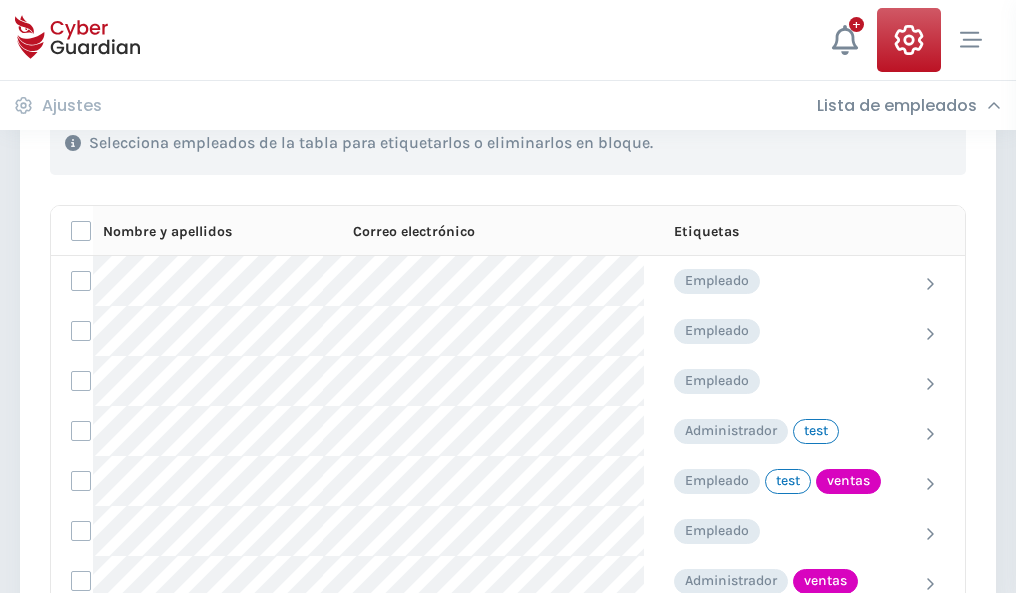 scroll, scrollTop: 906, scrollLeft: 0, axis: vertical 